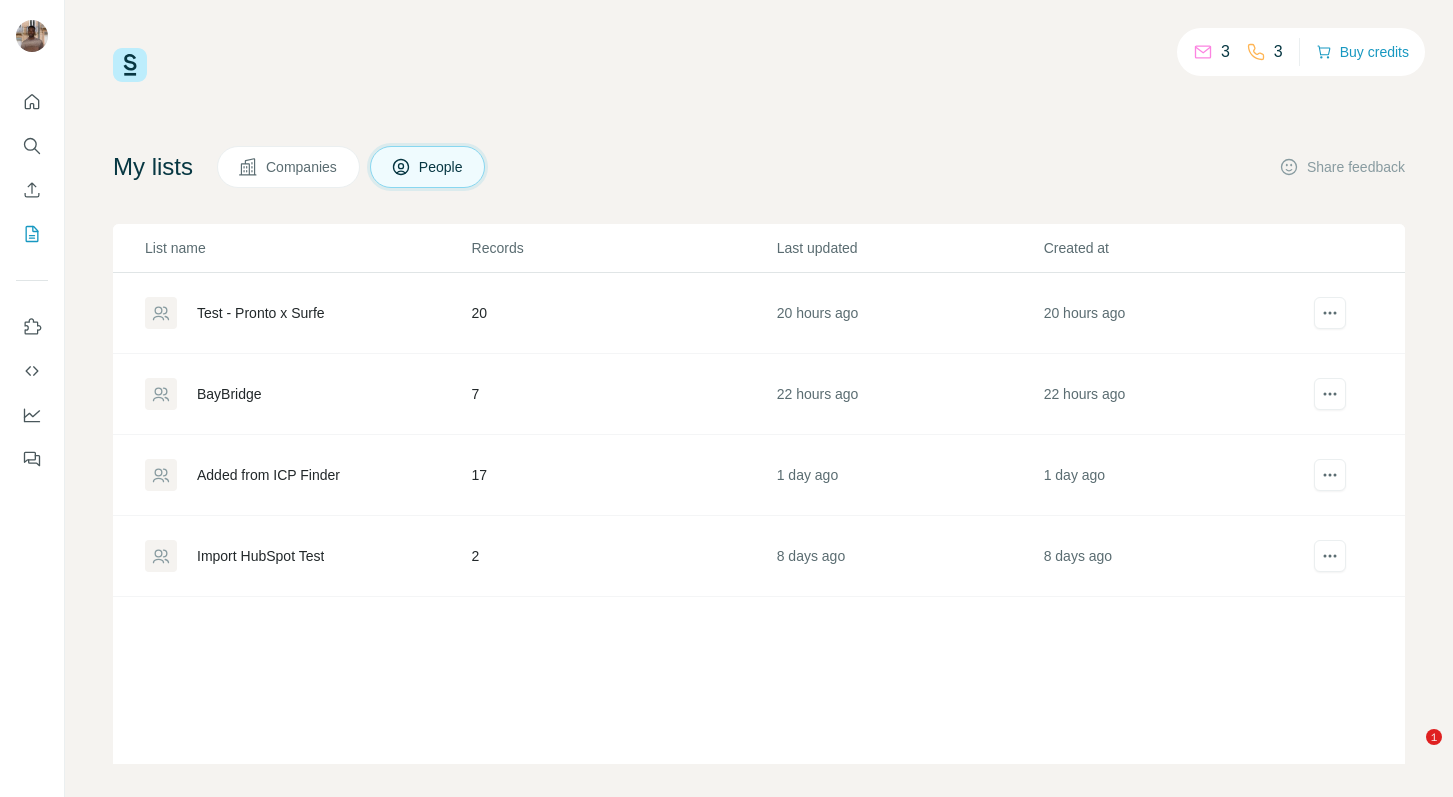 scroll, scrollTop: 0, scrollLeft: 0, axis: both 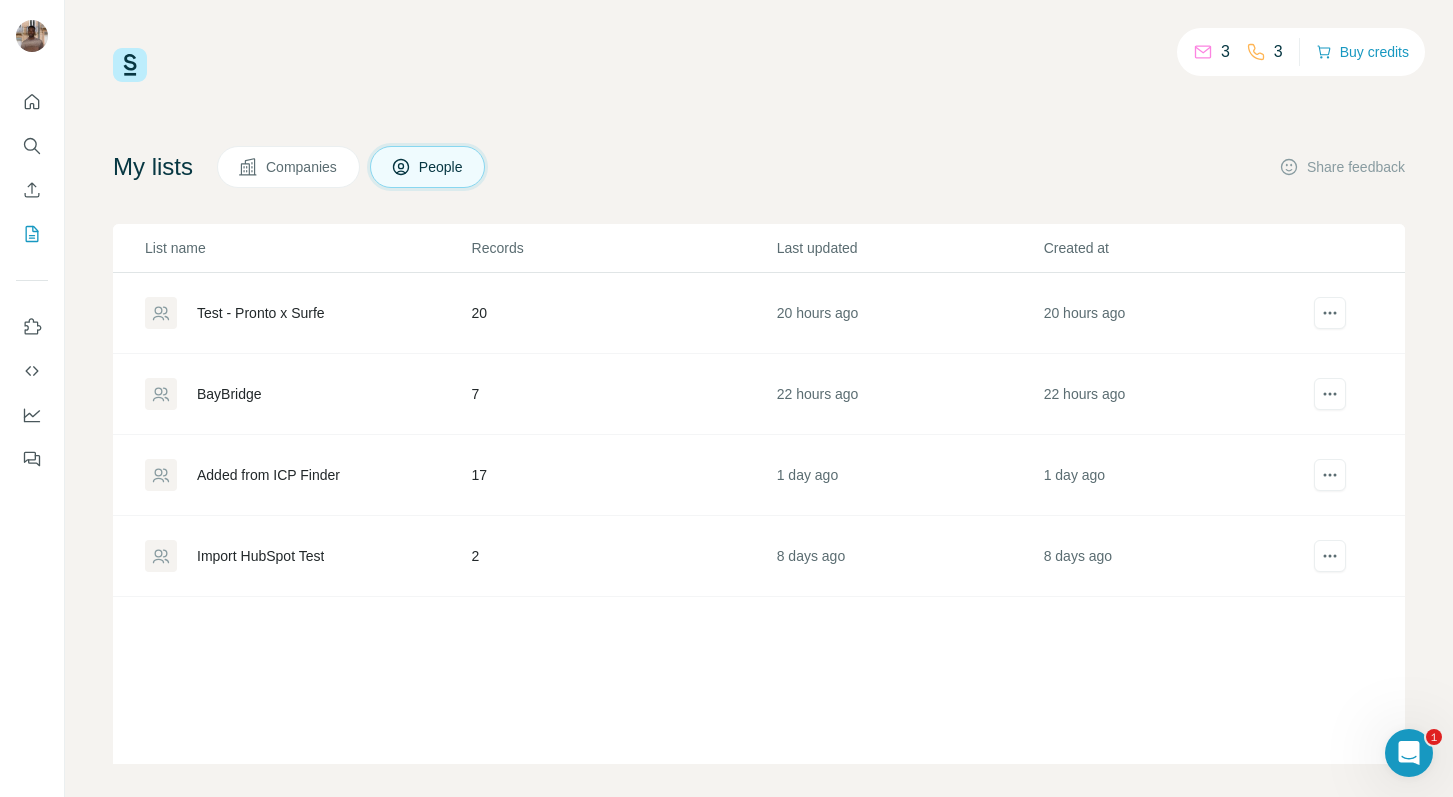 click on "Test - Pronto x Surfe" at bounding box center [261, 313] 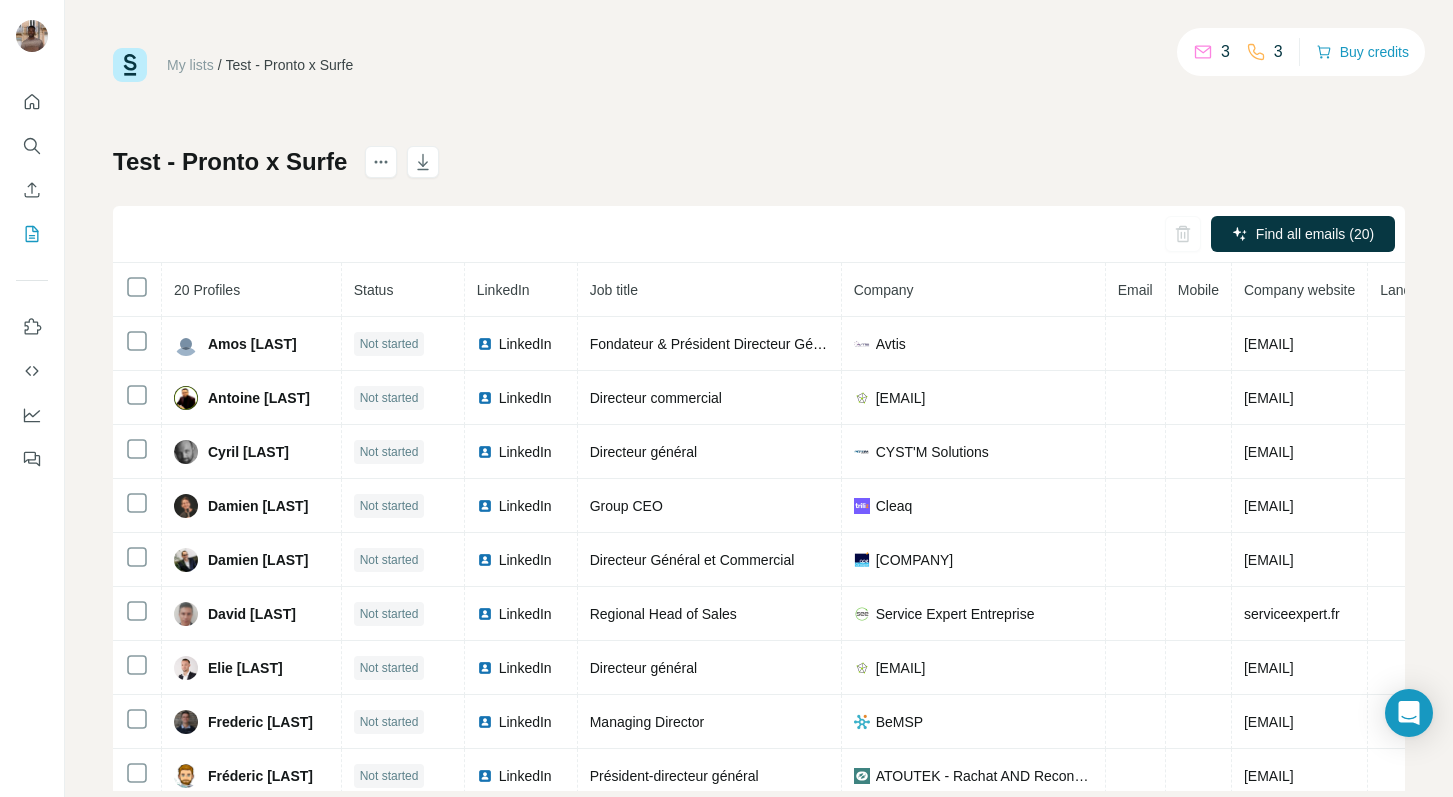 scroll, scrollTop: 0, scrollLeft: 0, axis: both 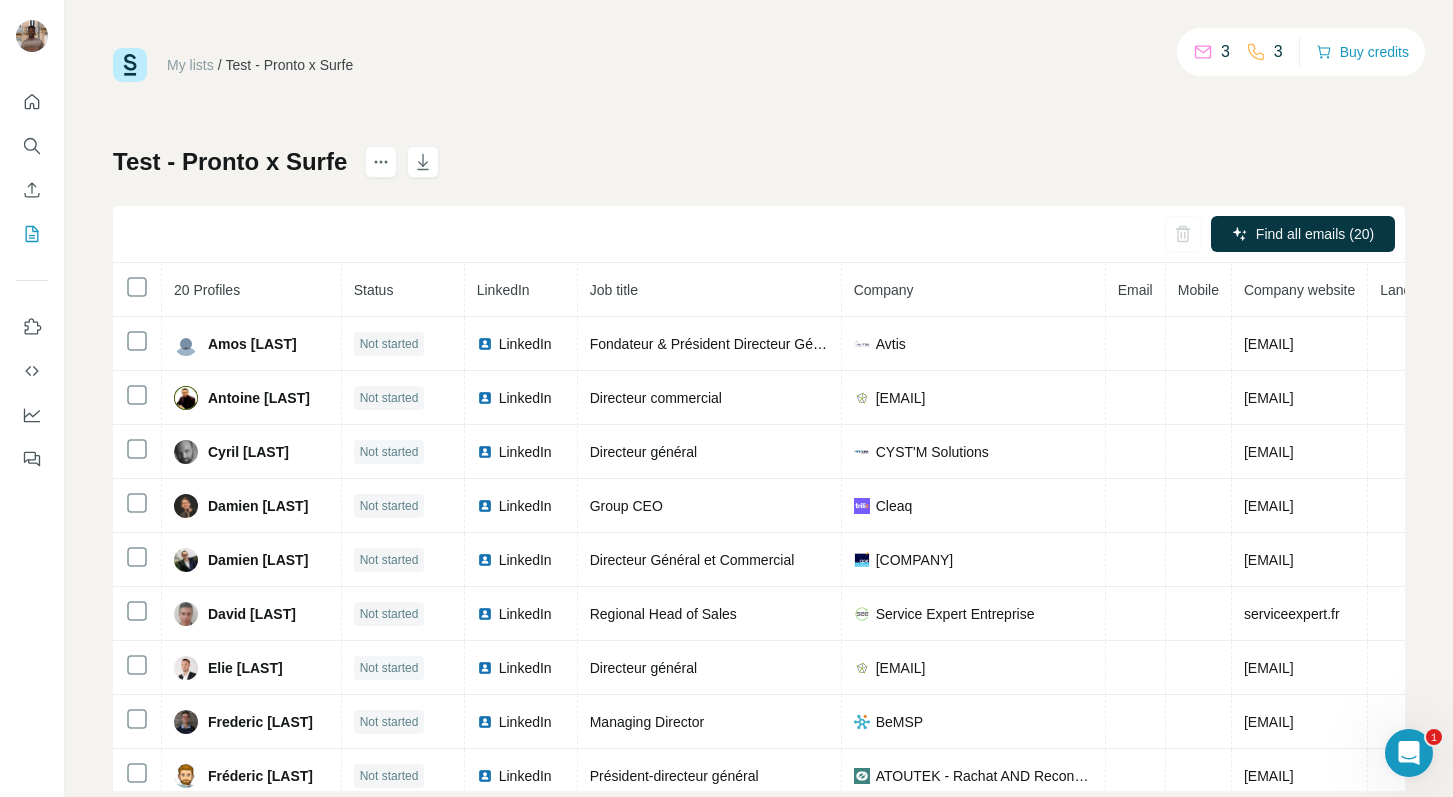 click 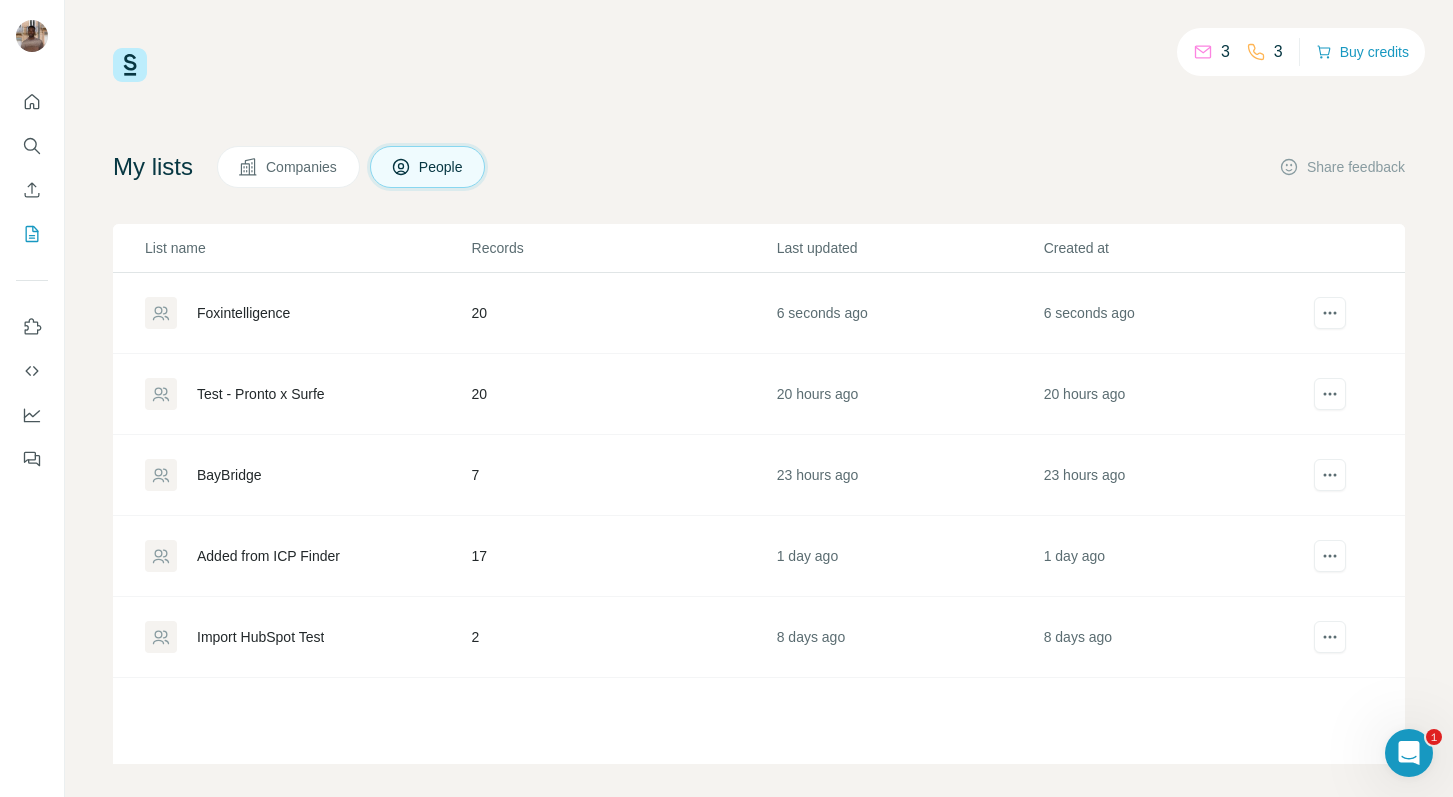 click on "Foxintelligence" at bounding box center [243, 313] 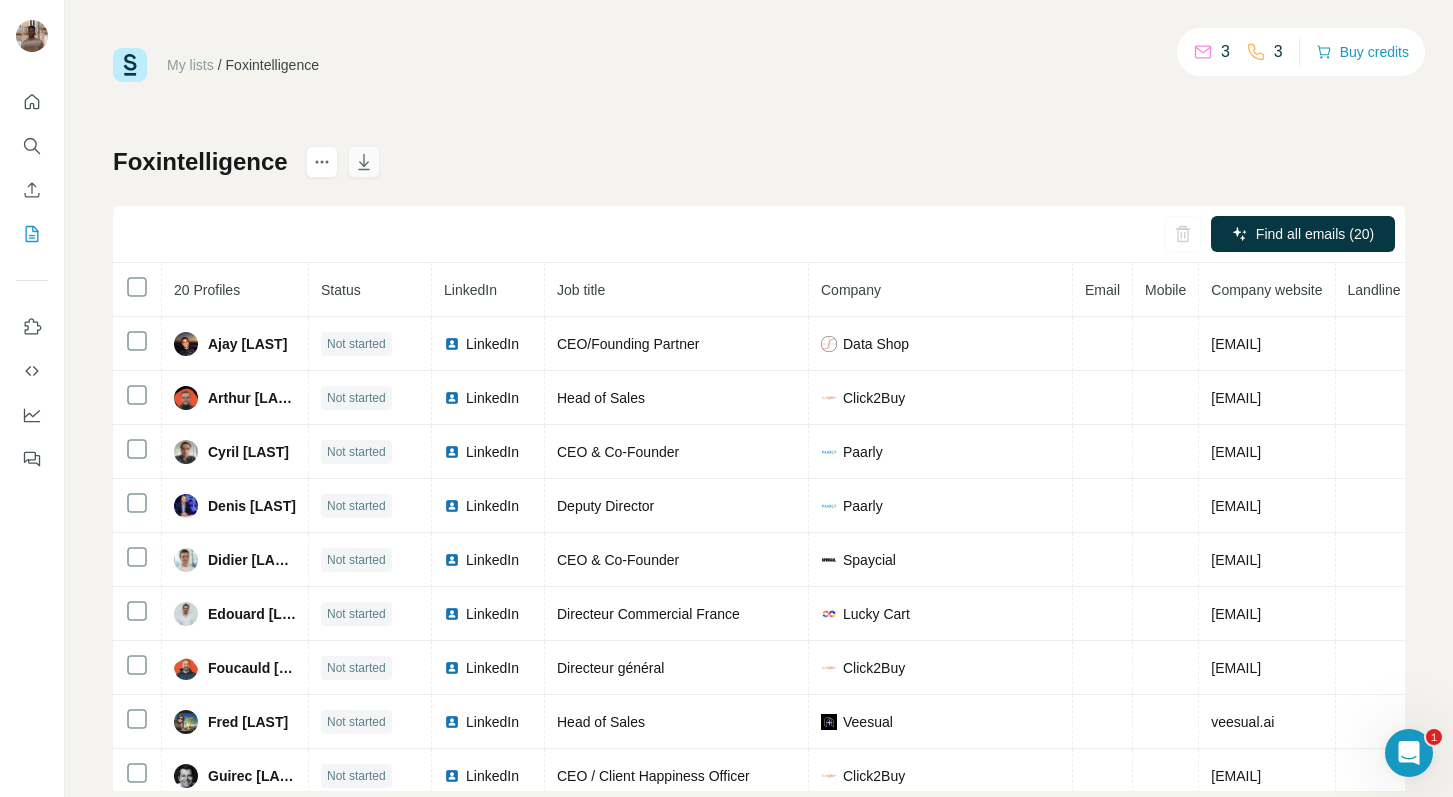 click 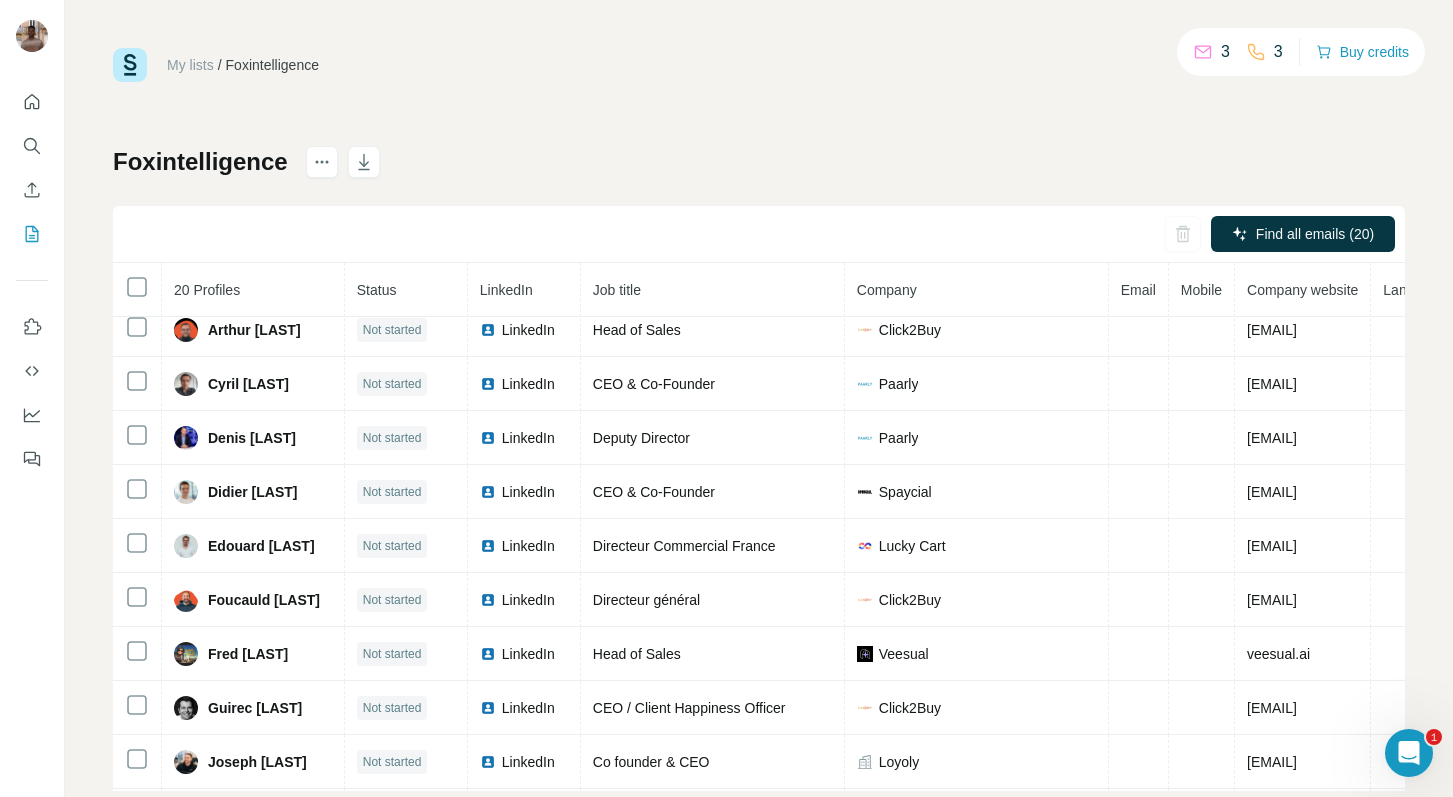 scroll, scrollTop: 70, scrollLeft: 0, axis: vertical 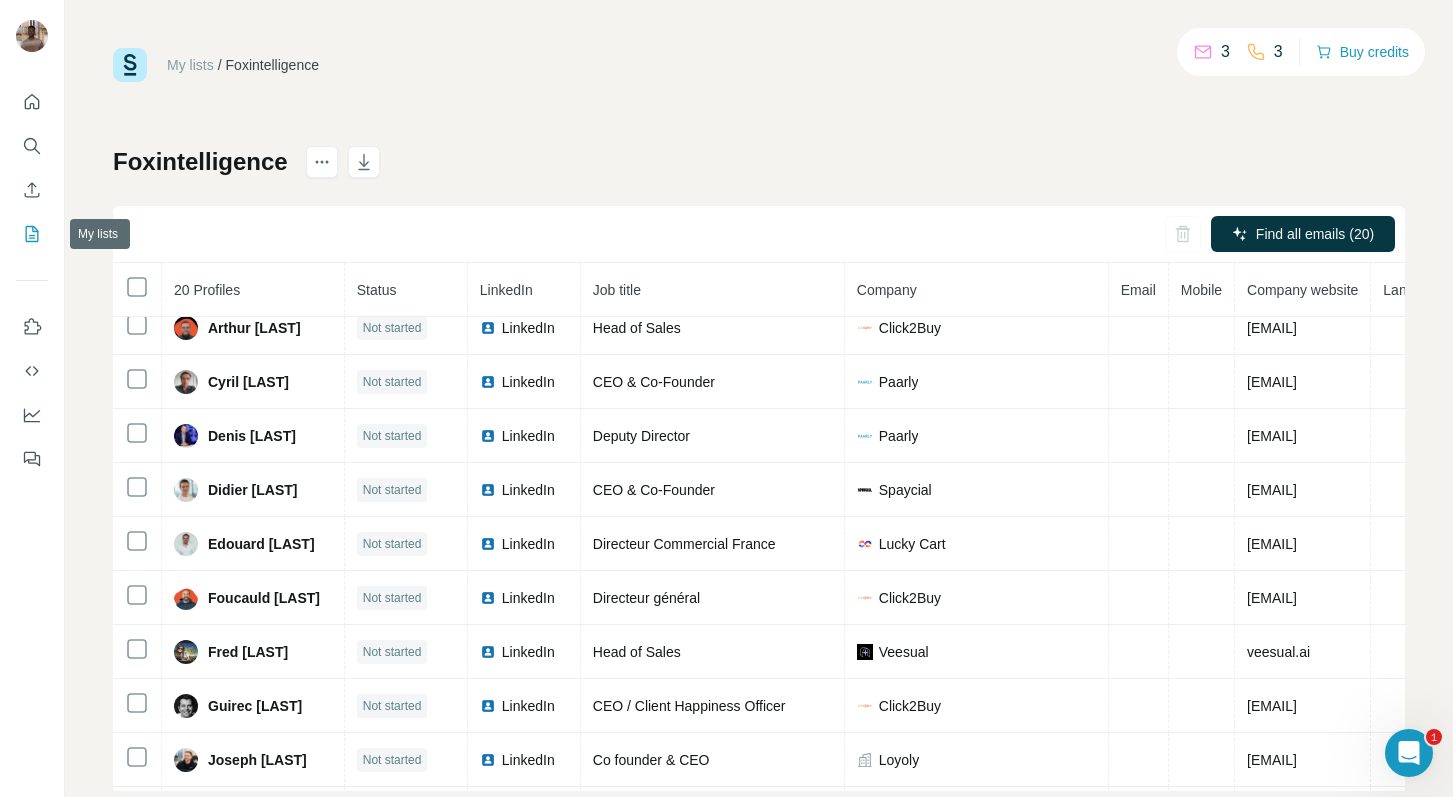click 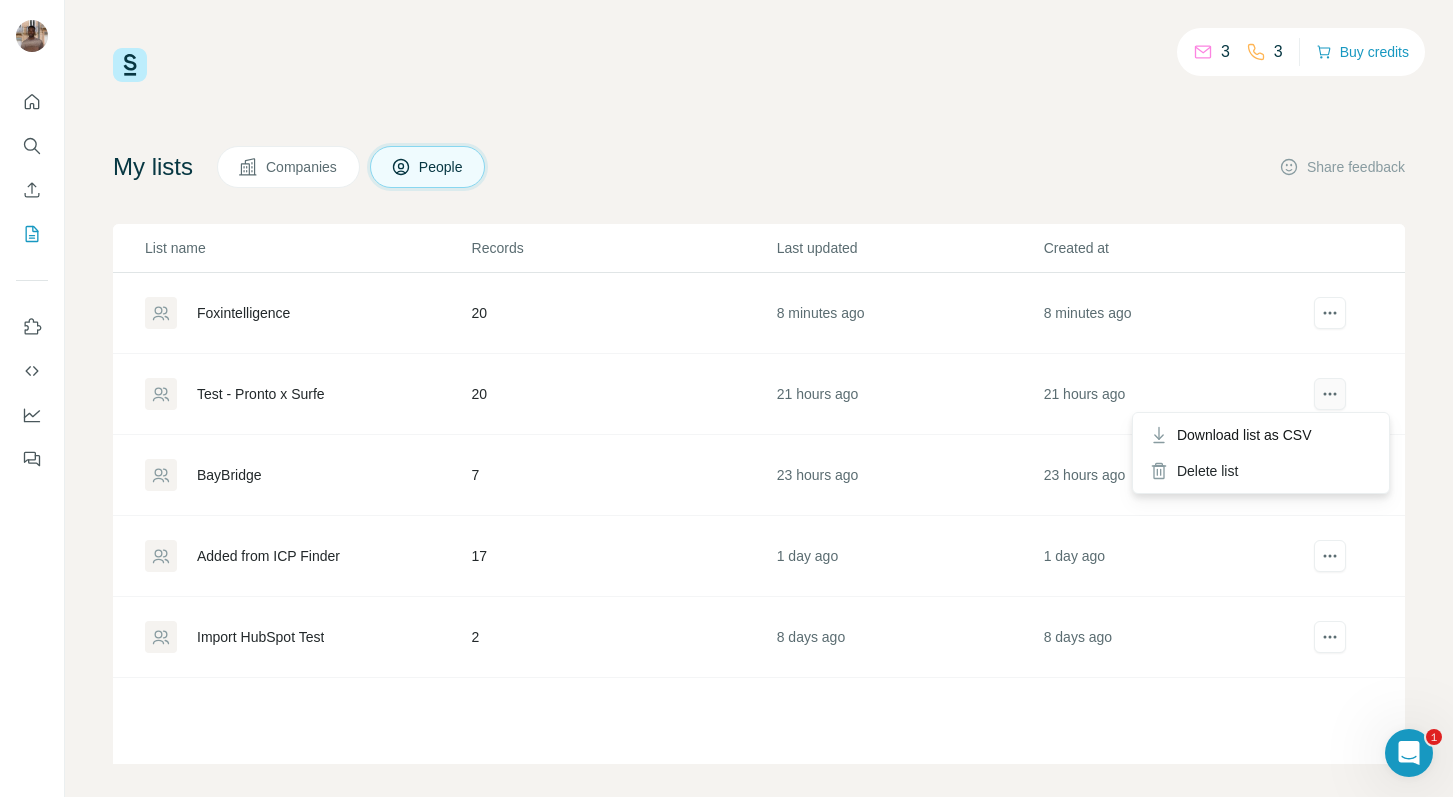 click 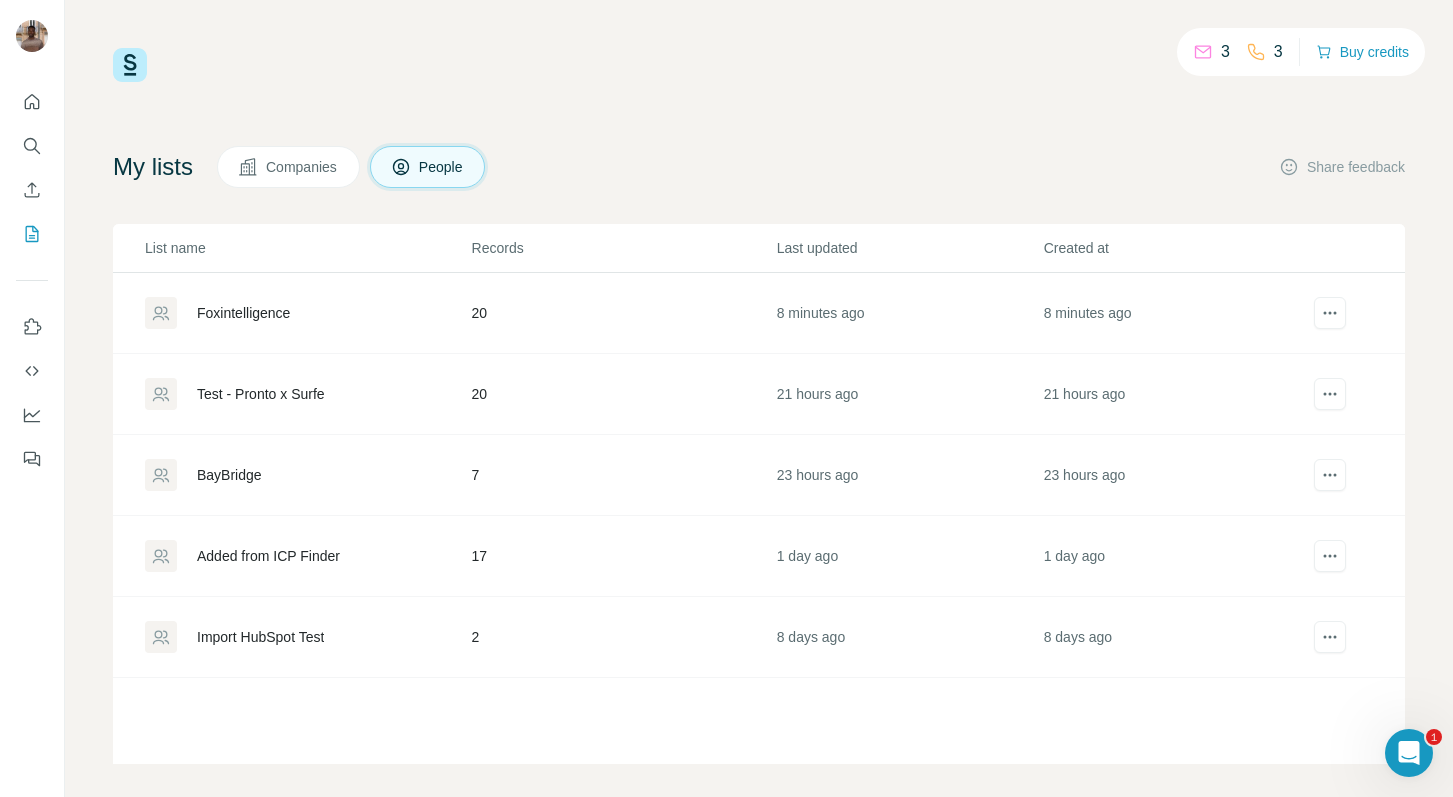 click on "3 3 Buy credits My lists Companies People Share feedback List name Records Last updated Created at Foxintelligence 20 8 minutes ago 8 minutes ago Test - Pronto x Surfe  20 21 hours ago 21 hours ago BayBridge 7 23 hours ago 23 hours ago Added from ICP Finder 17 1 day ago 1 day ago Import HubSpot Test 2 8 days ago 8 days ago" at bounding box center (759, 406) 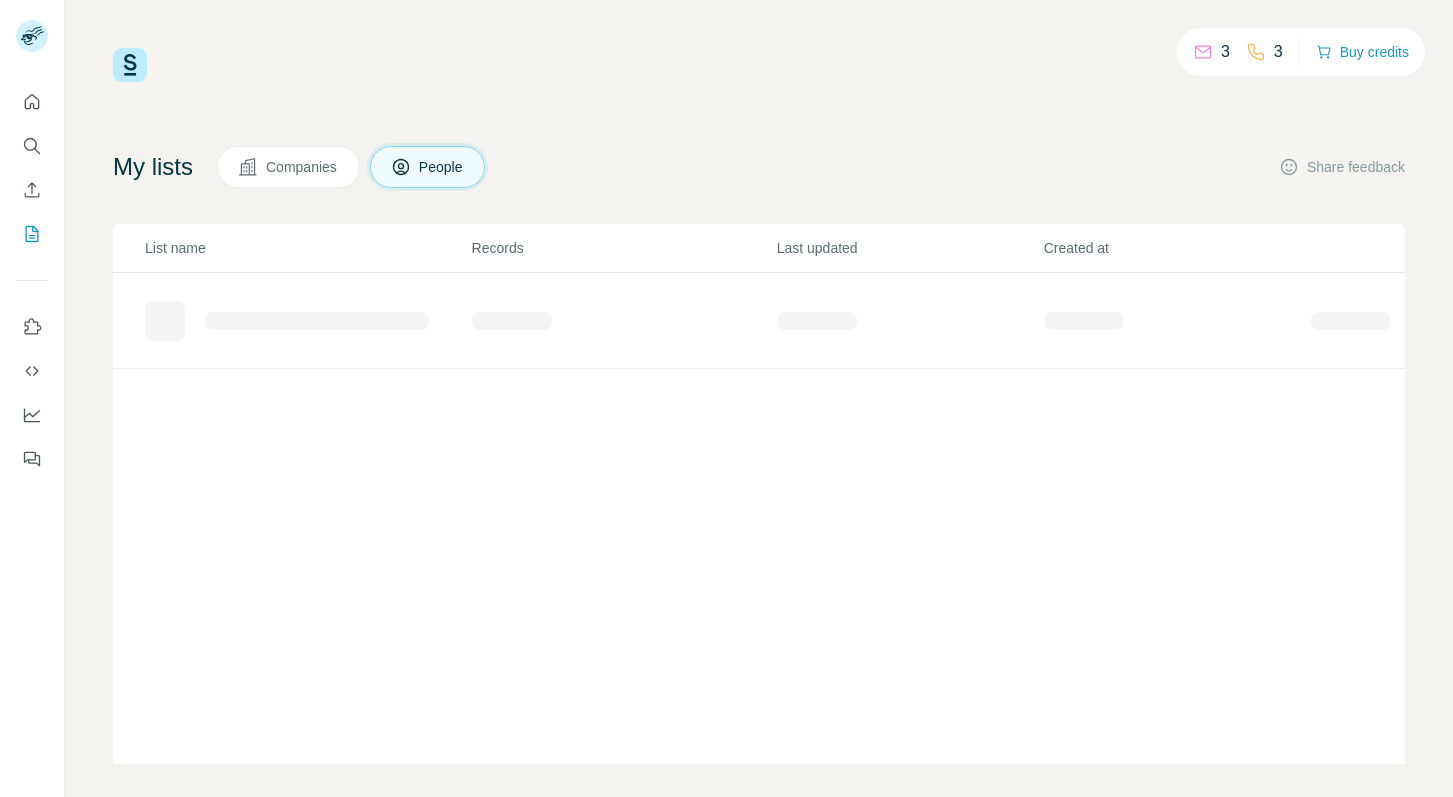 scroll, scrollTop: 0, scrollLeft: 0, axis: both 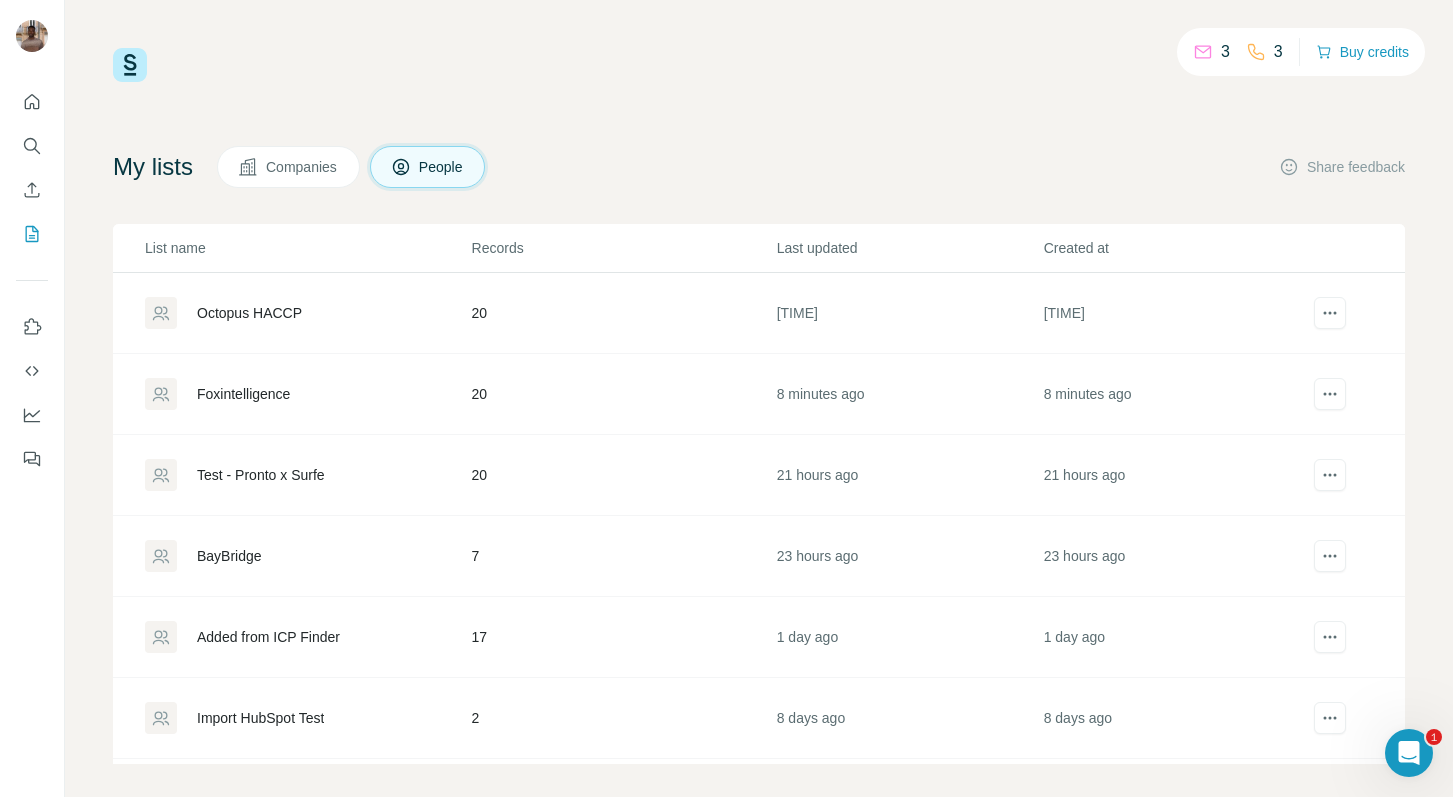 click on "Octopus HACCP" at bounding box center [249, 313] 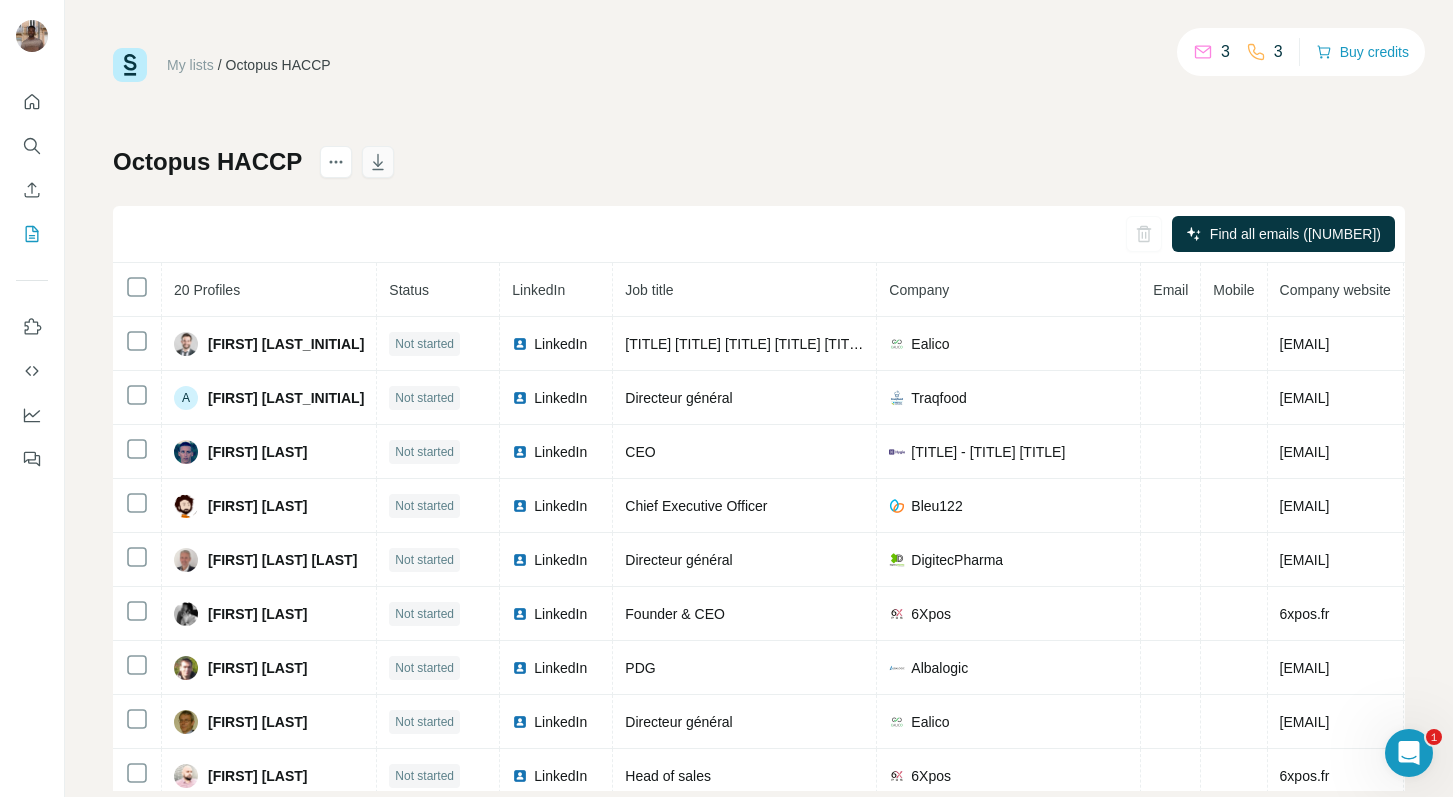 click 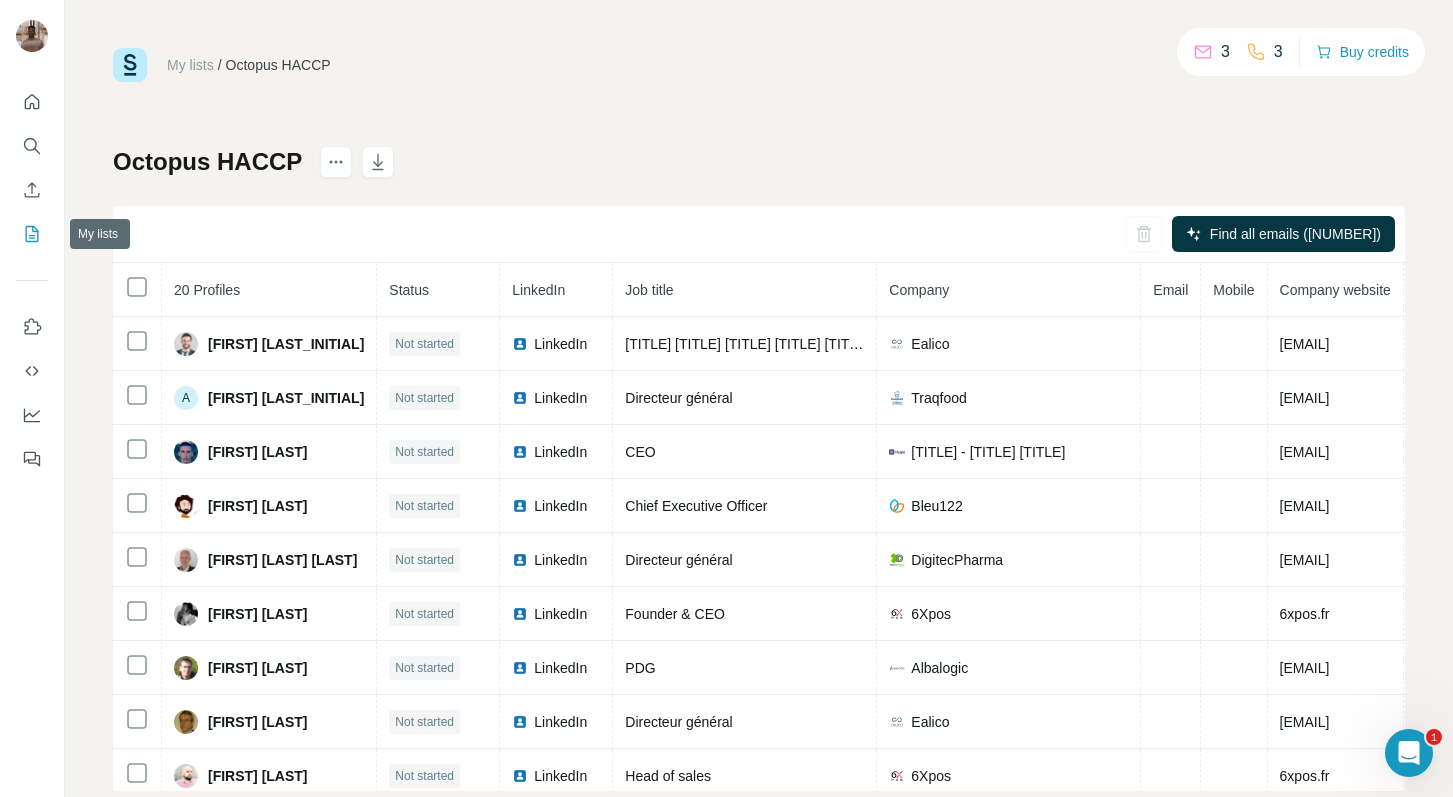 click 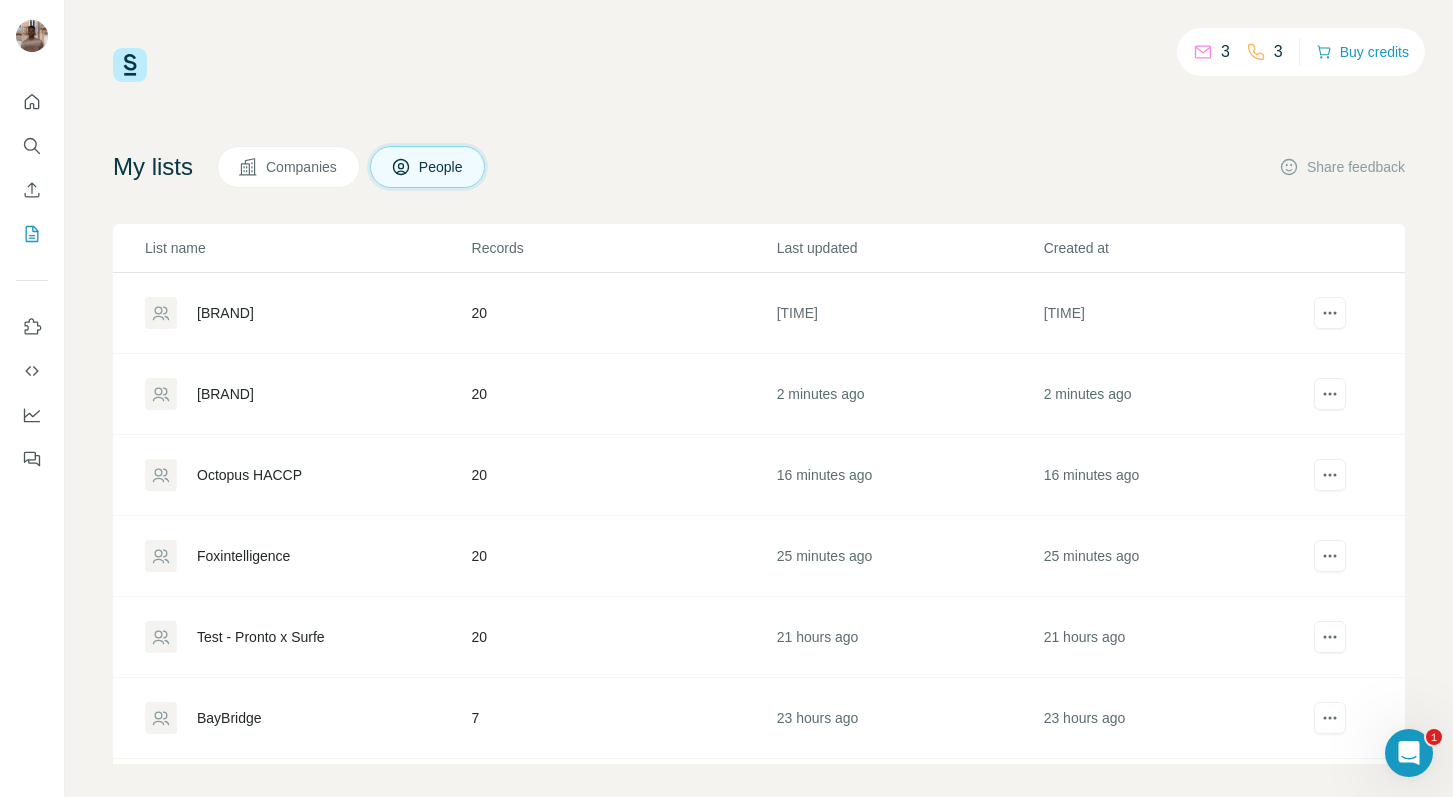 click on "Closd" at bounding box center [225, 394] 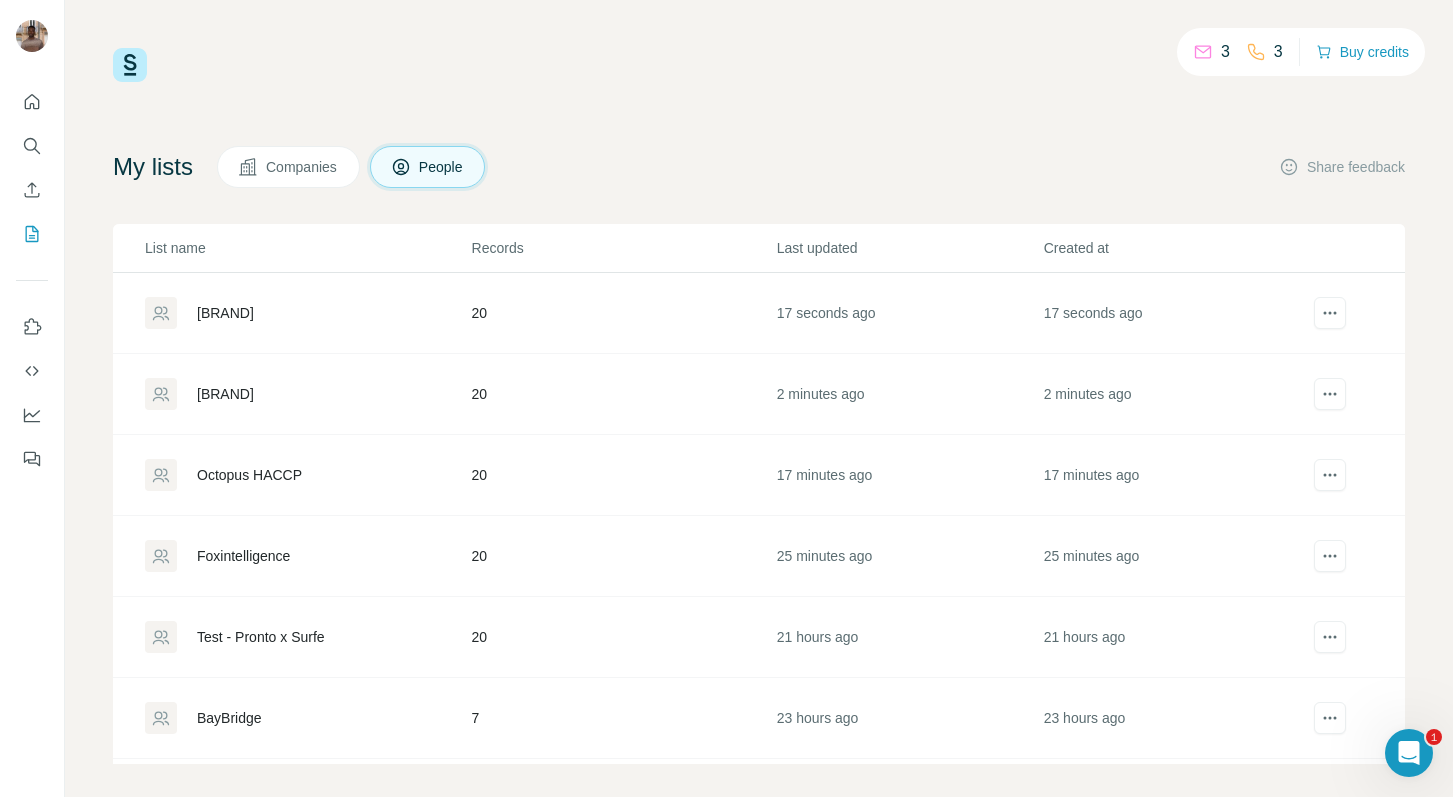 click on "Closd" at bounding box center (307, 313) 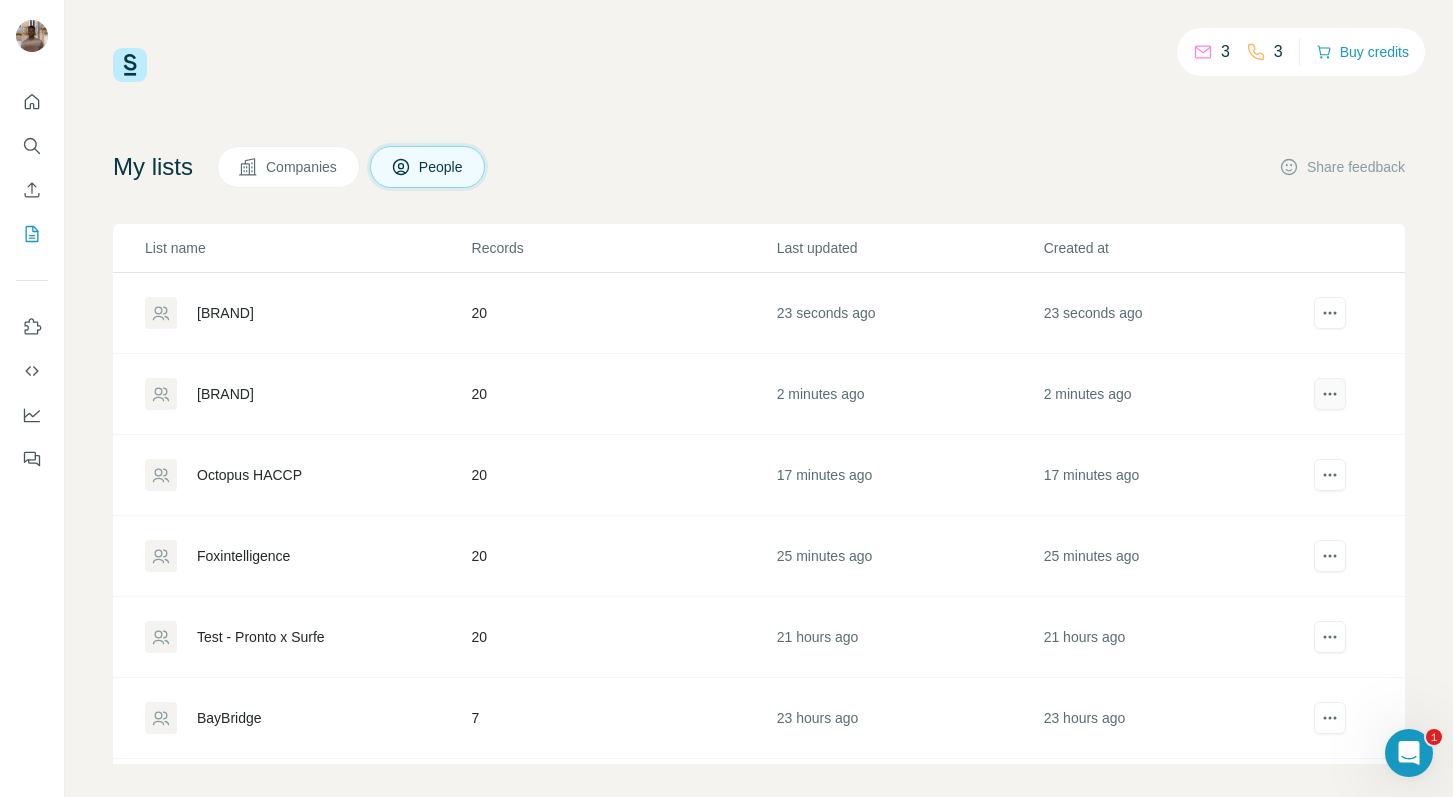 click at bounding box center [1330, 394] 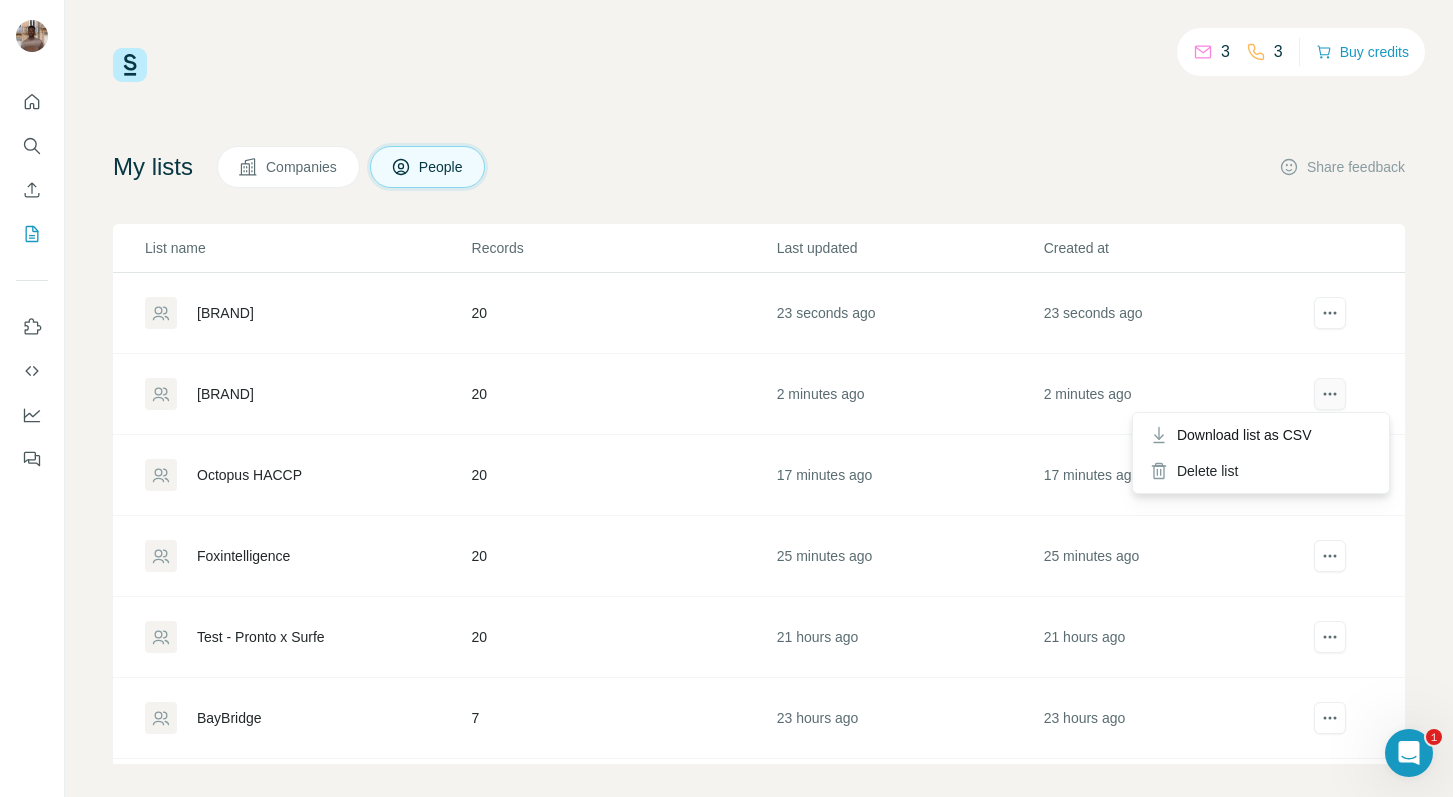 click 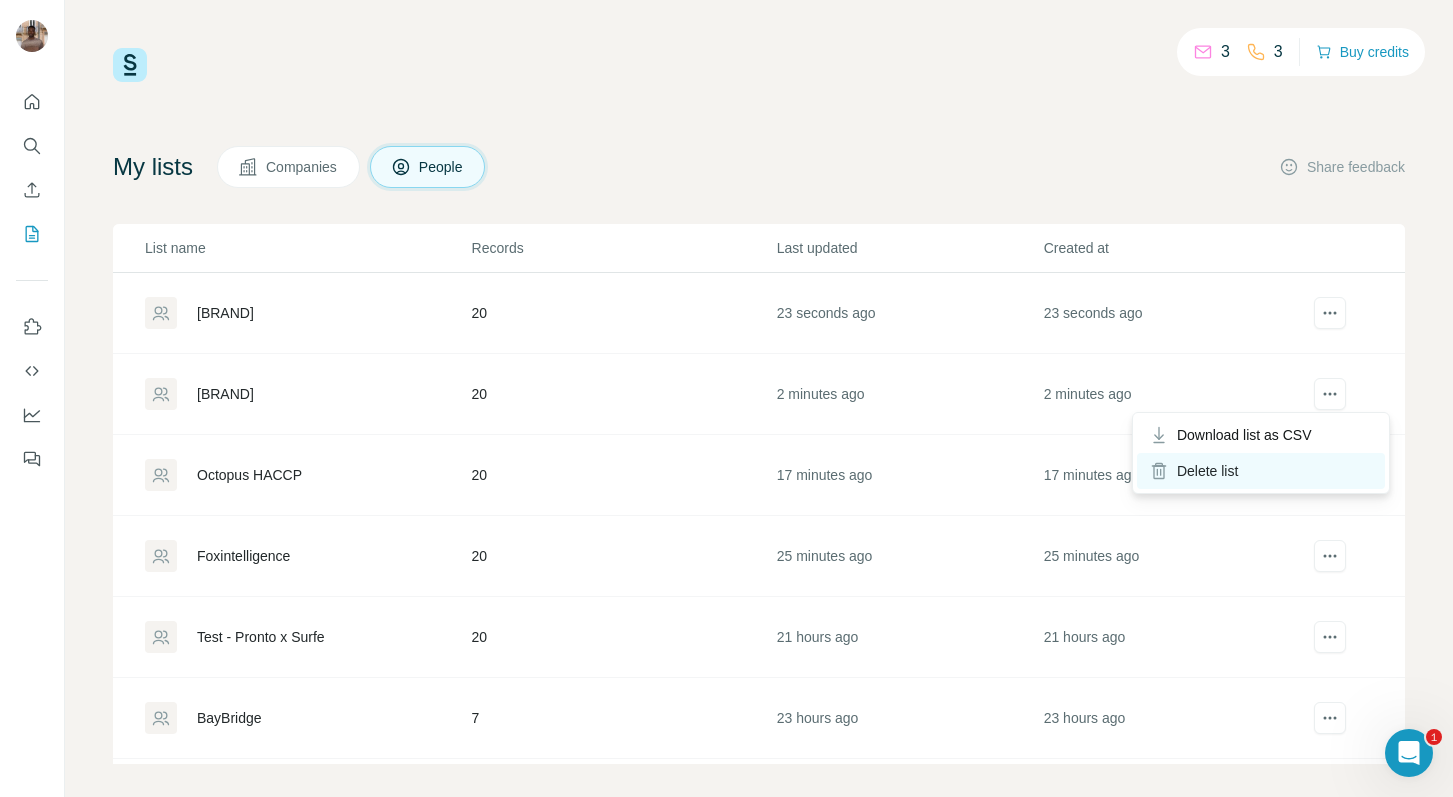 click on "Delete list" at bounding box center [1261, 471] 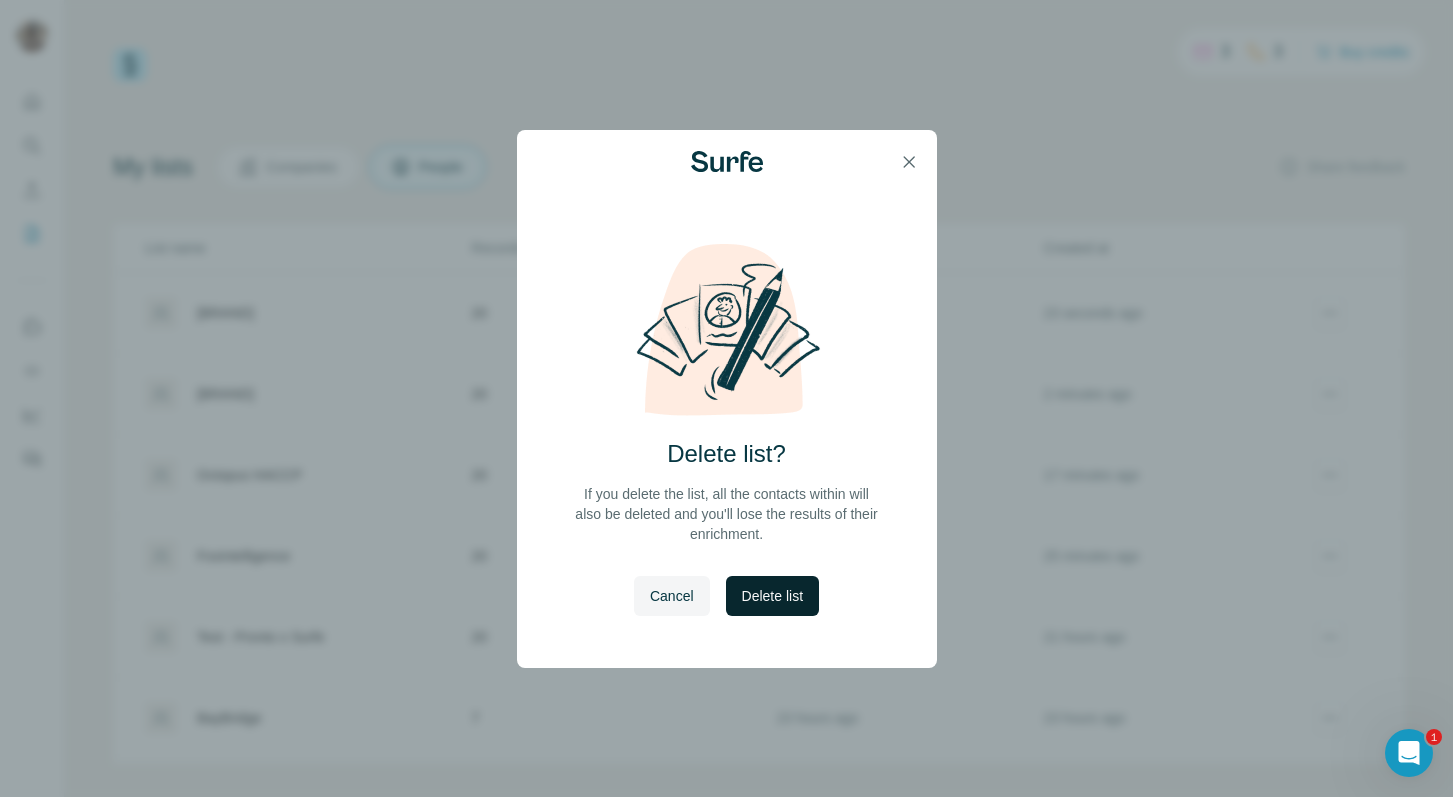 click on "Delete list" at bounding box center (772, 596) 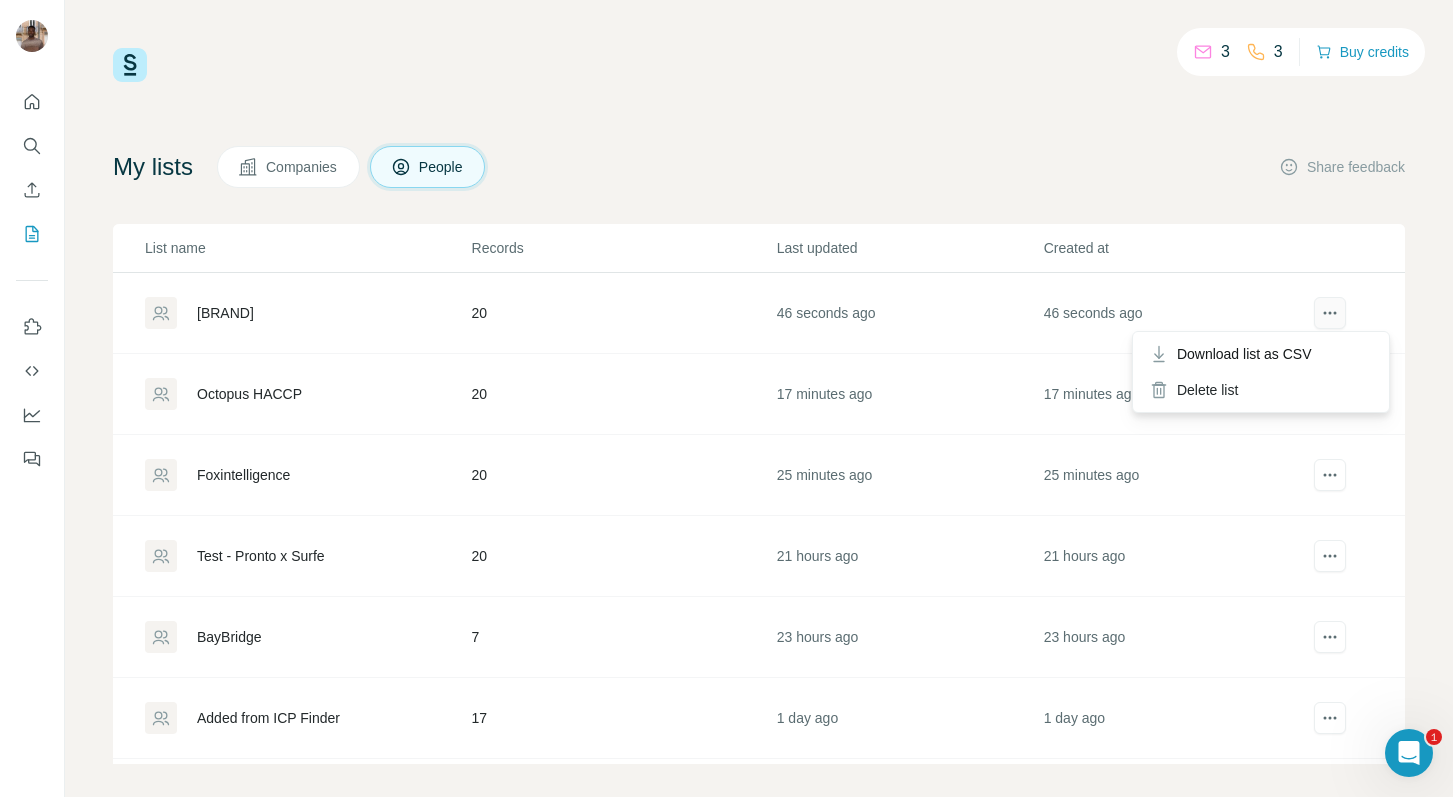 click at bounding box center [1330, 313] 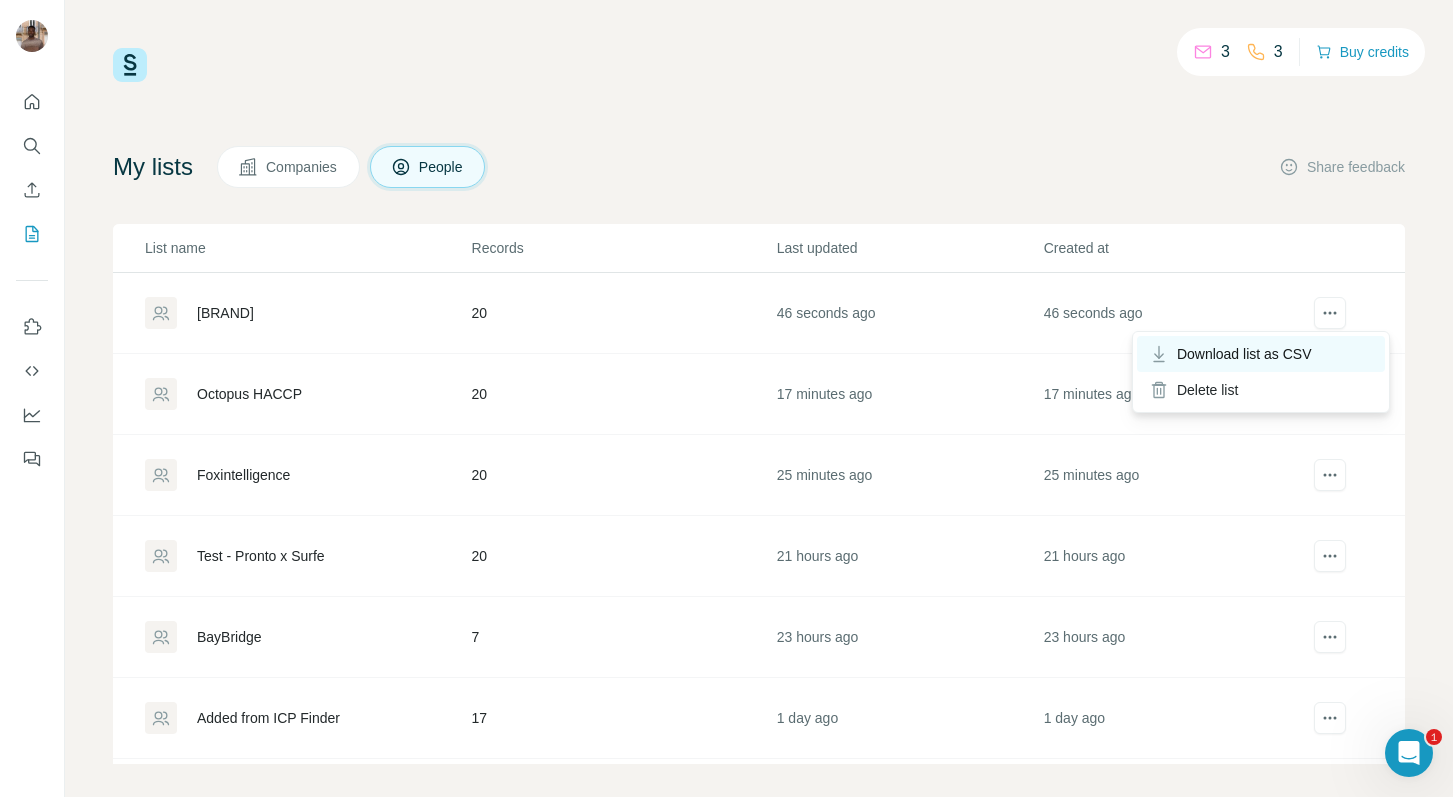 click on "Download list as CSV" at bounding box center (1244, 354) 